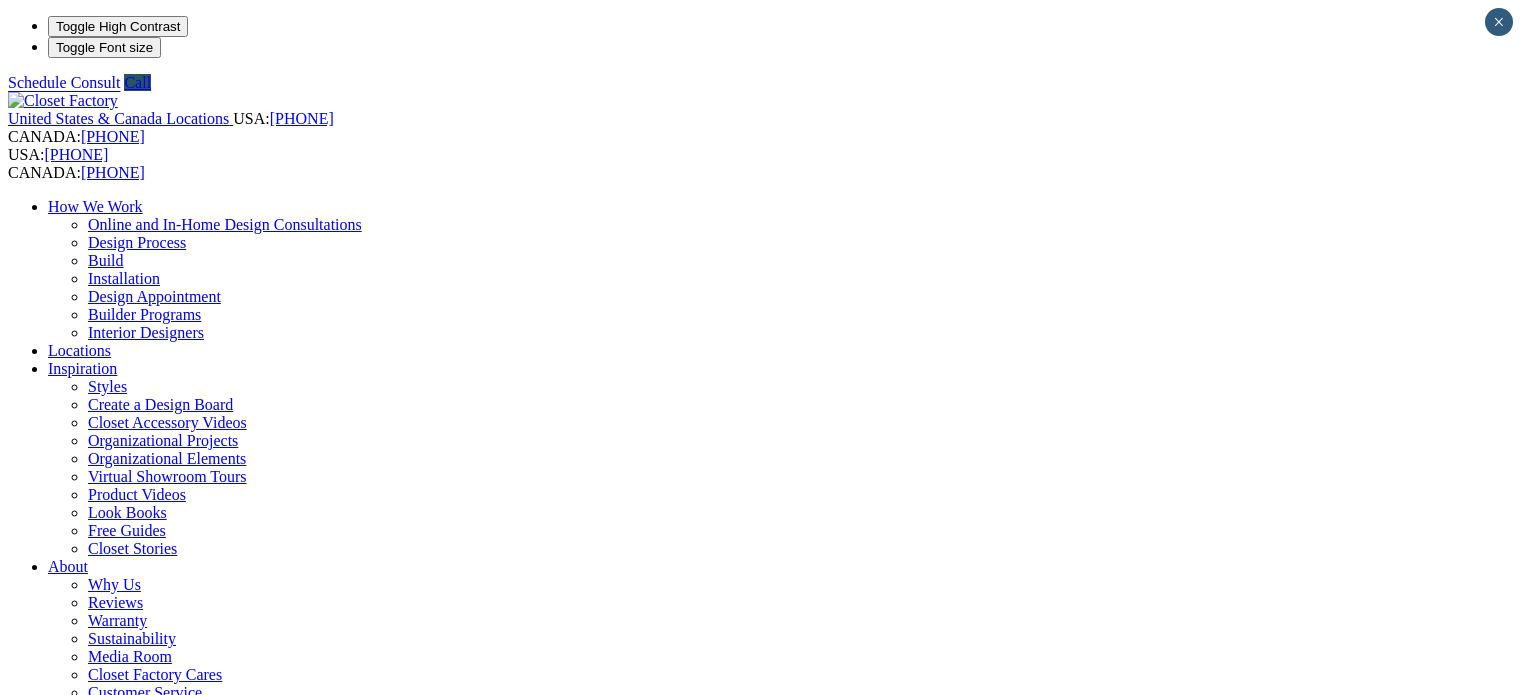scroll, scrollTop: 0, scrollLeft: 0, axis: both 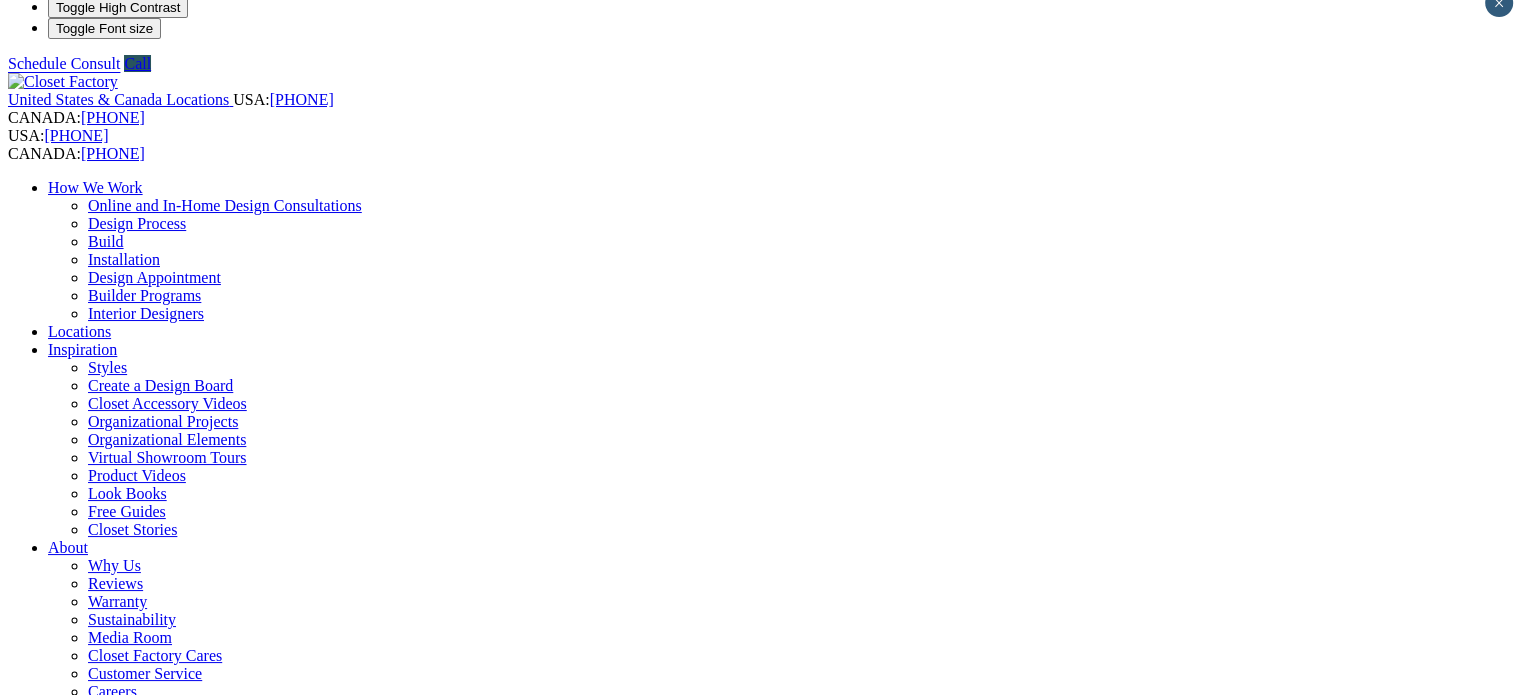 click on "Closet Organizers Dressing Rooms Finesse Systems Reach-in Closets Shoe Closets Walk-in Closets Wardrobe Closets Wood Closets" at bounding box center (780, 895) 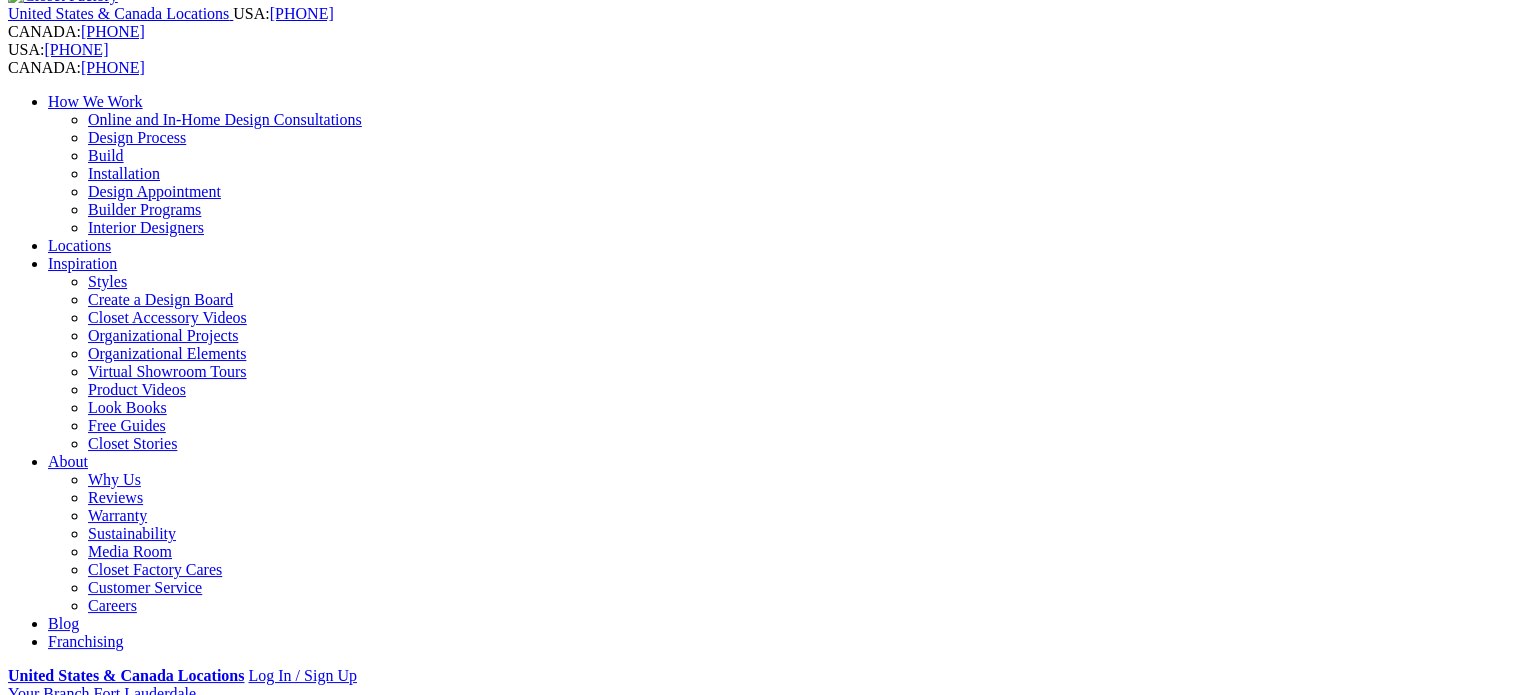 scroll, scrollTop: 419, scrollLeft: 0, axis: vertical 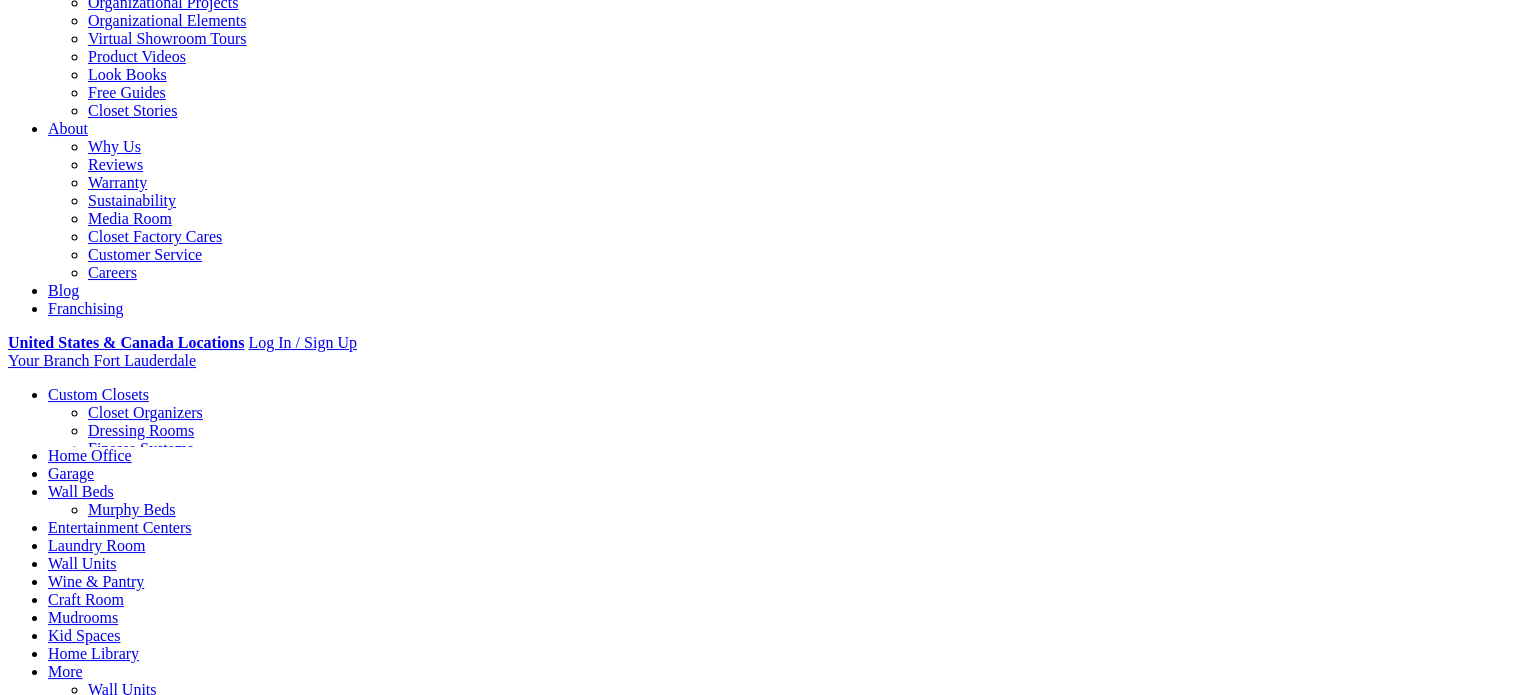 click on "**********" at bounding box center (760, 11328) 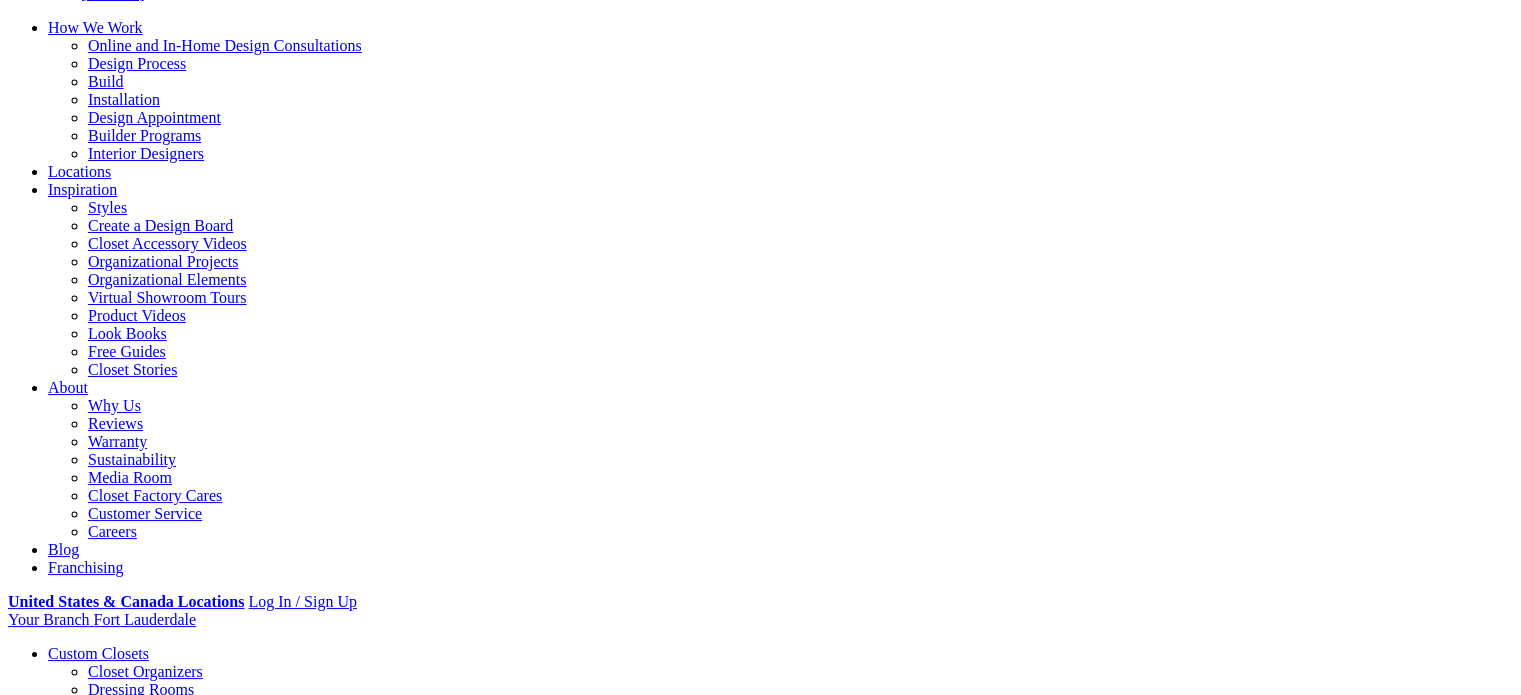 scroll, scrollTop: 0, scrollLeft: 0, axis: both 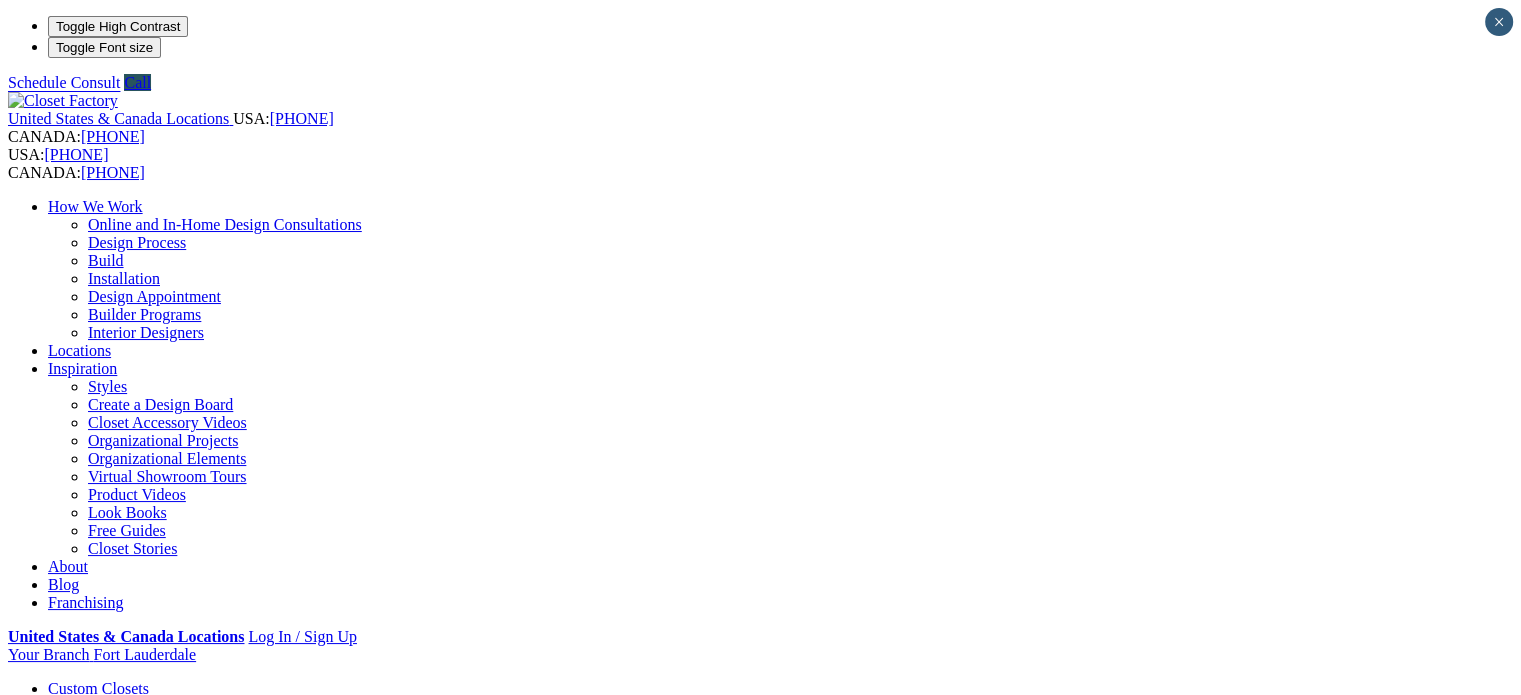 click on "Styles" at bounding box center (107, 386) 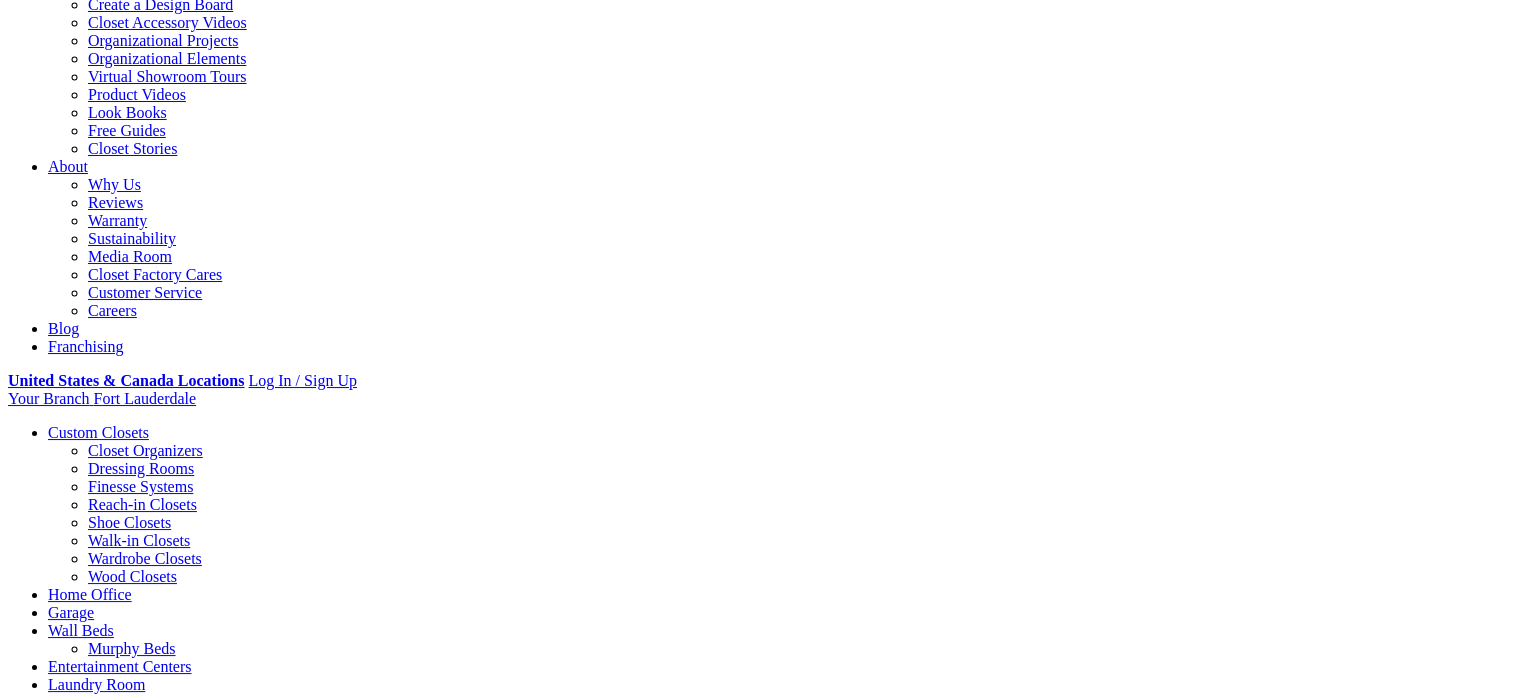 scroll, scrollTop: 0, scrollLeft: 0, axis: both 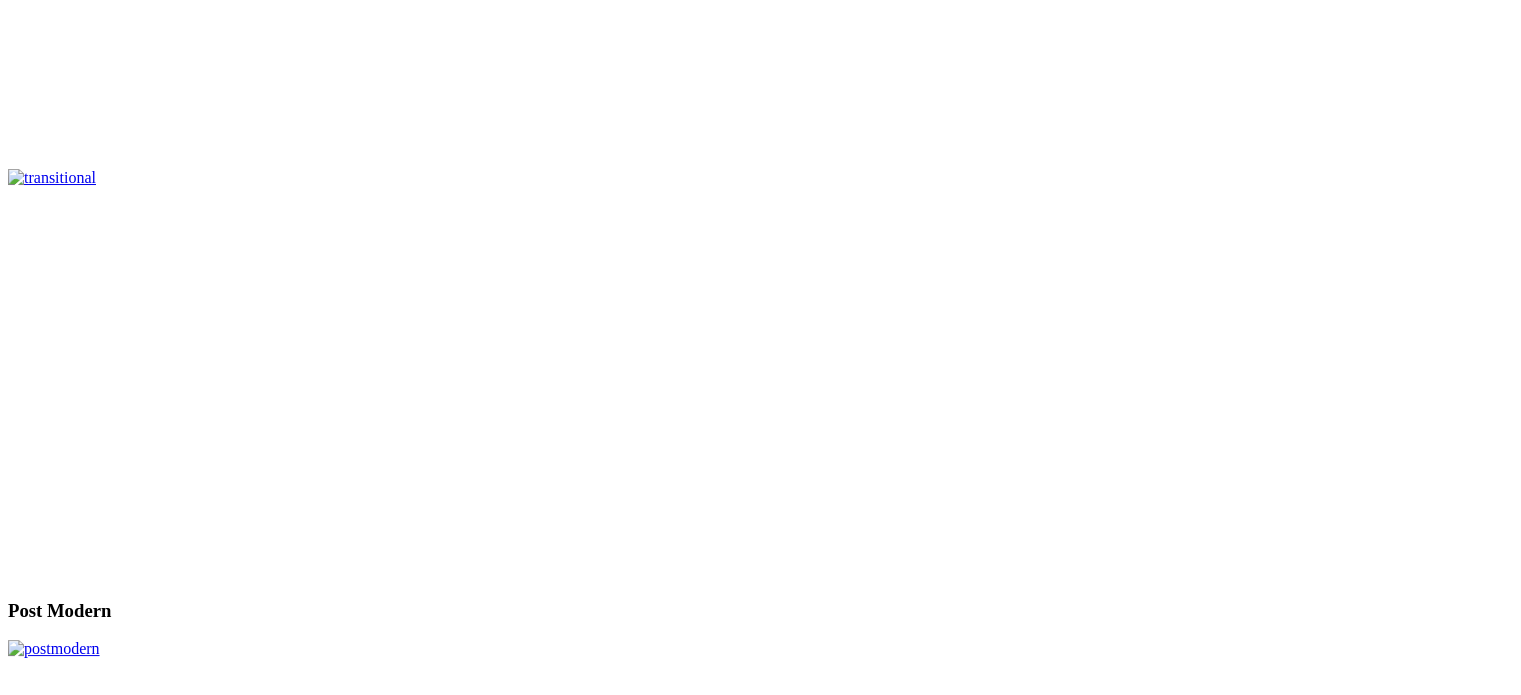 click on "CLOSE (X)" at bounding box center [46, -4047] 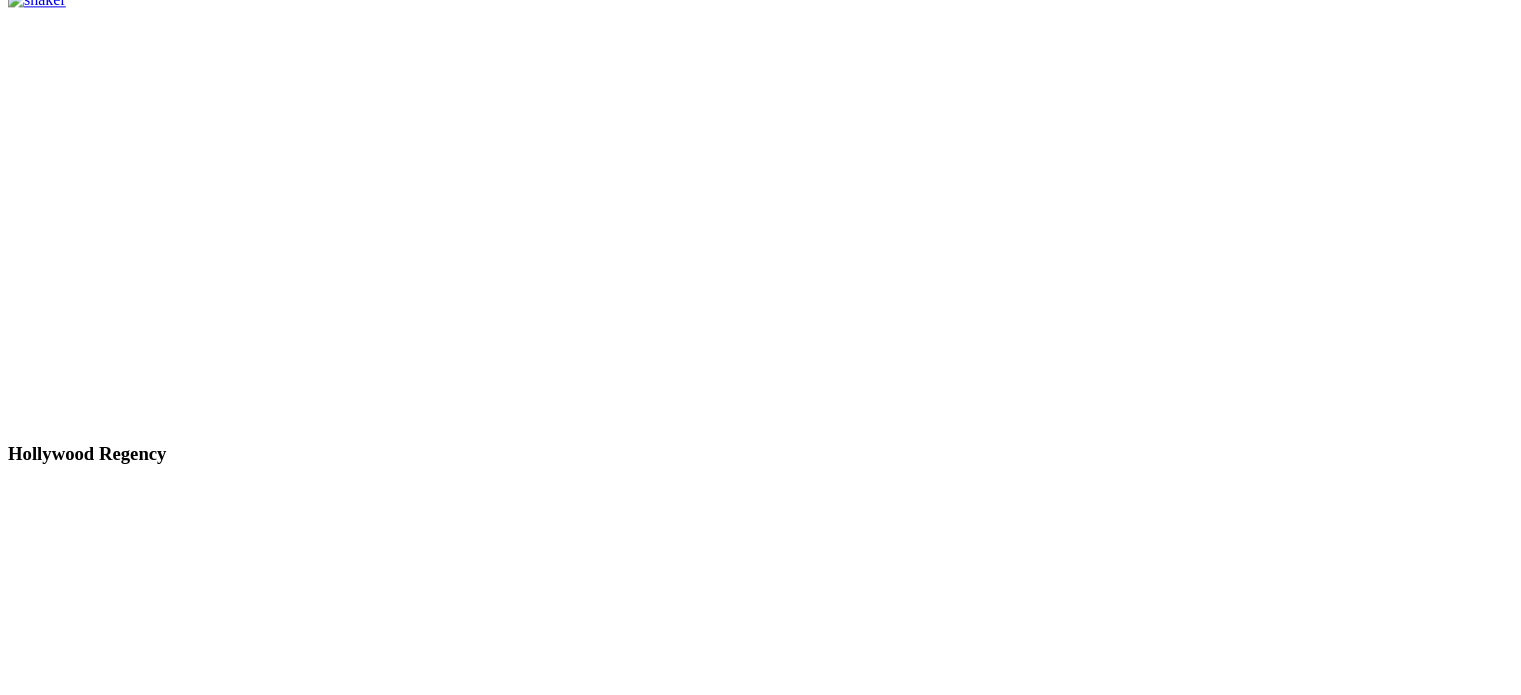 scroll, scrollTop: 10300, scrollLeft: 0, axis: vertical 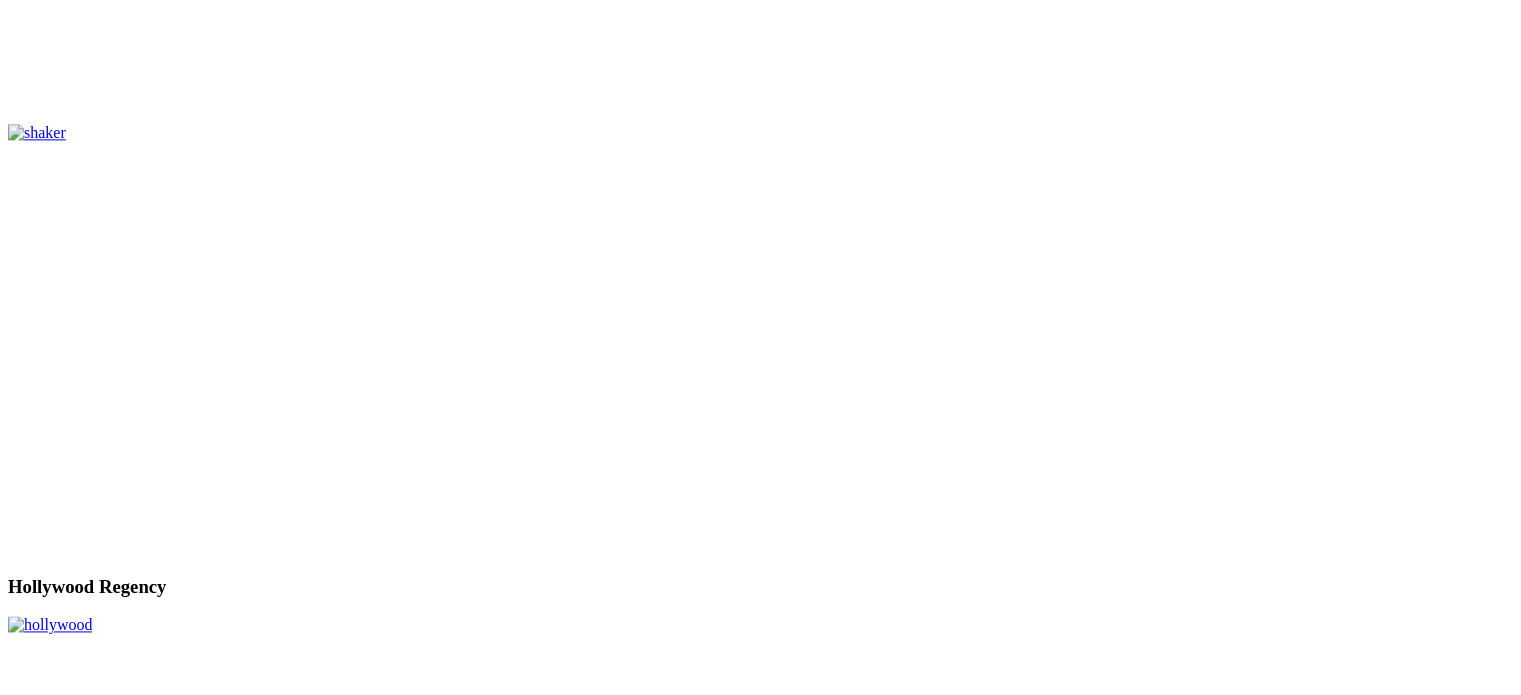 click at bounding box center (108, 6763) 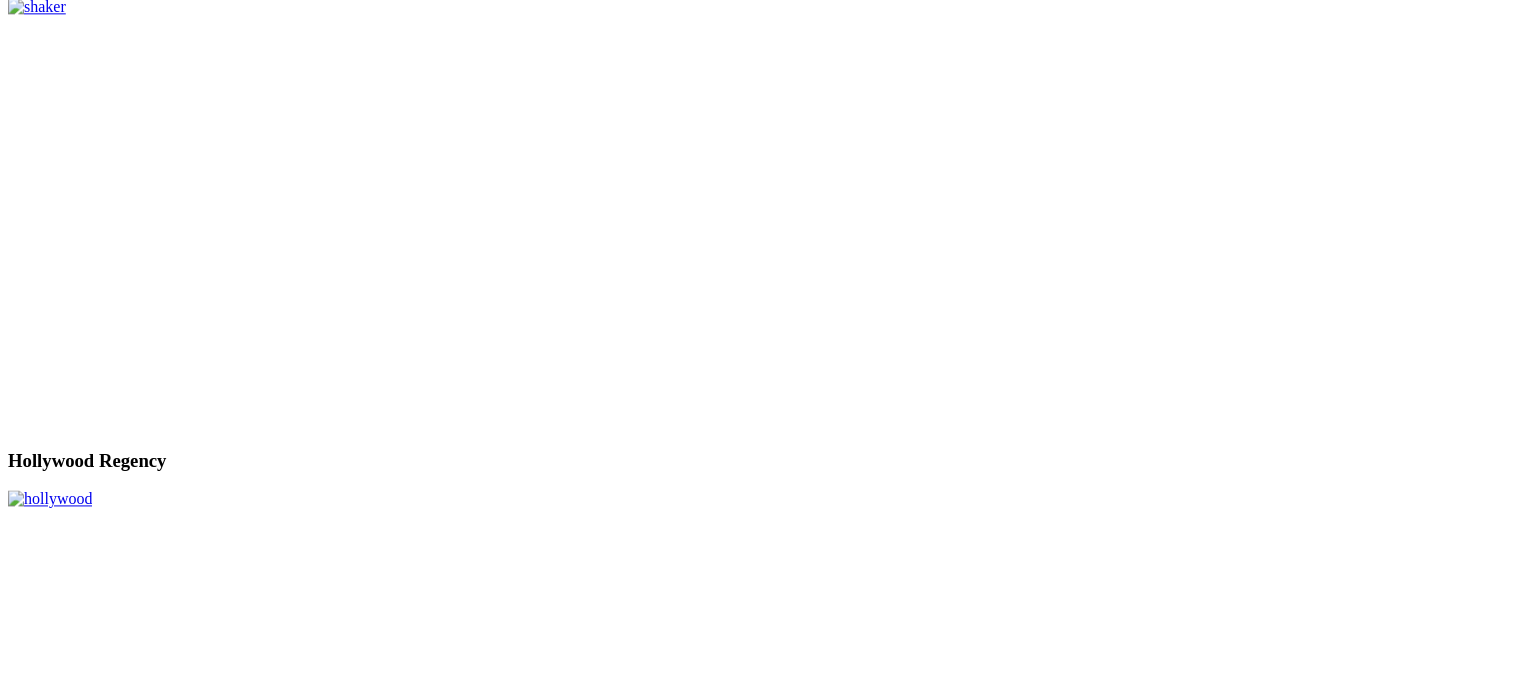 click on "Virtual Showroom Tours" at bounding box center [167, -9950] 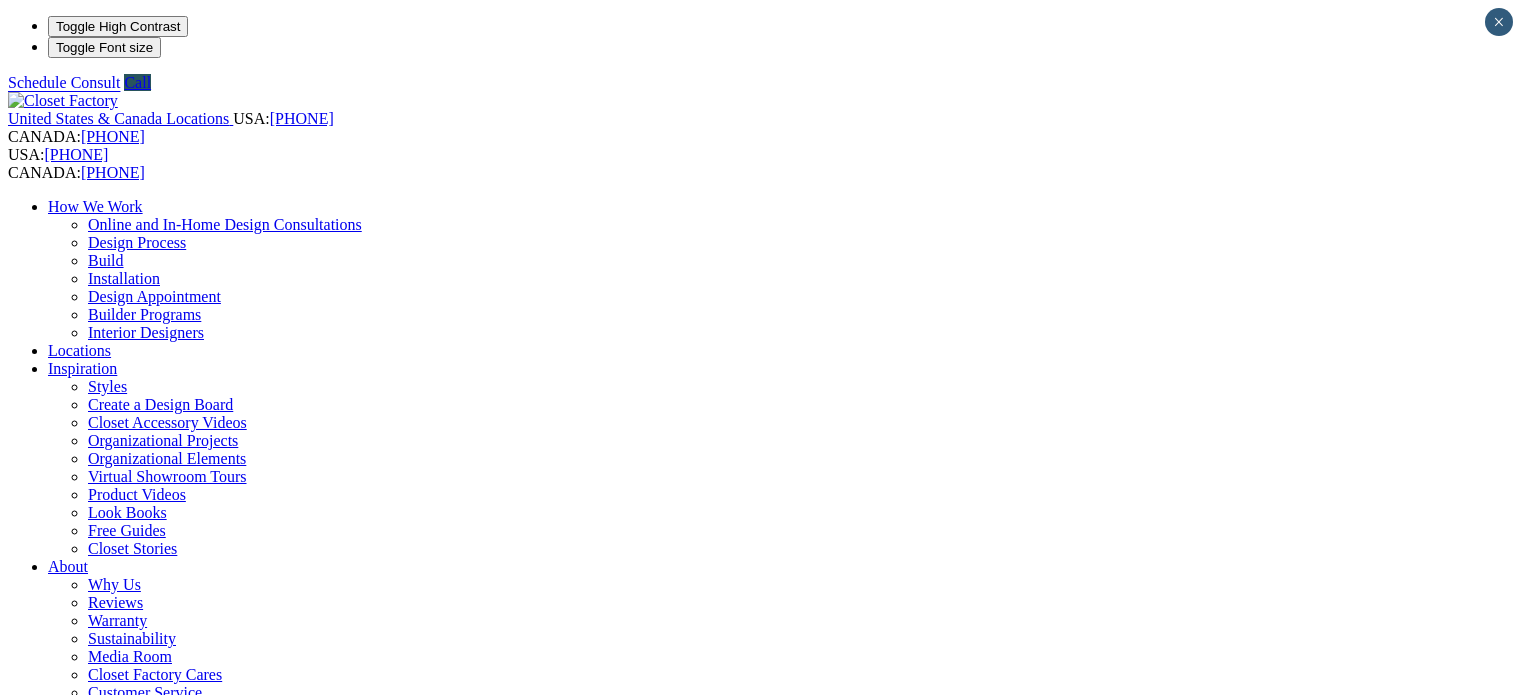scroll, scrollTop: 0, scrollLeft: 0, axis: both 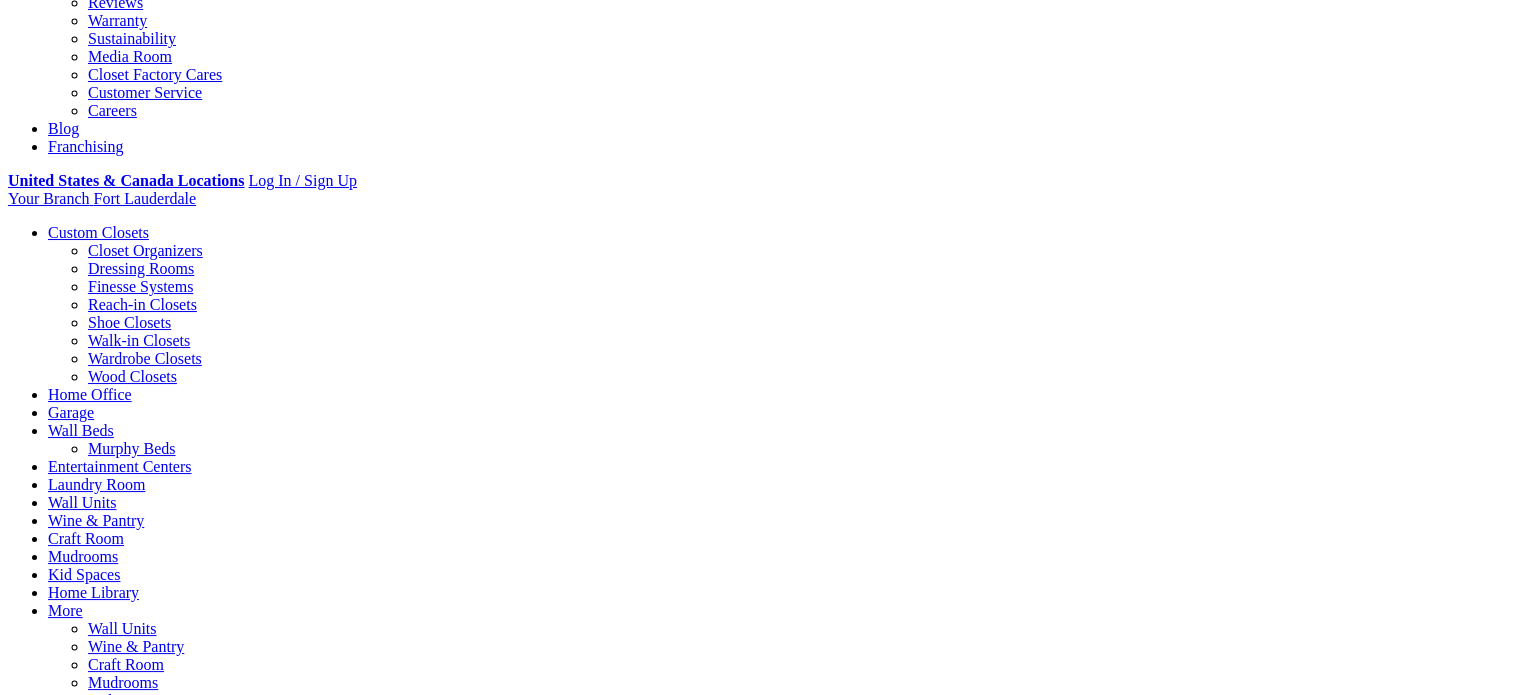 click at bounding box center [1508, 3328] 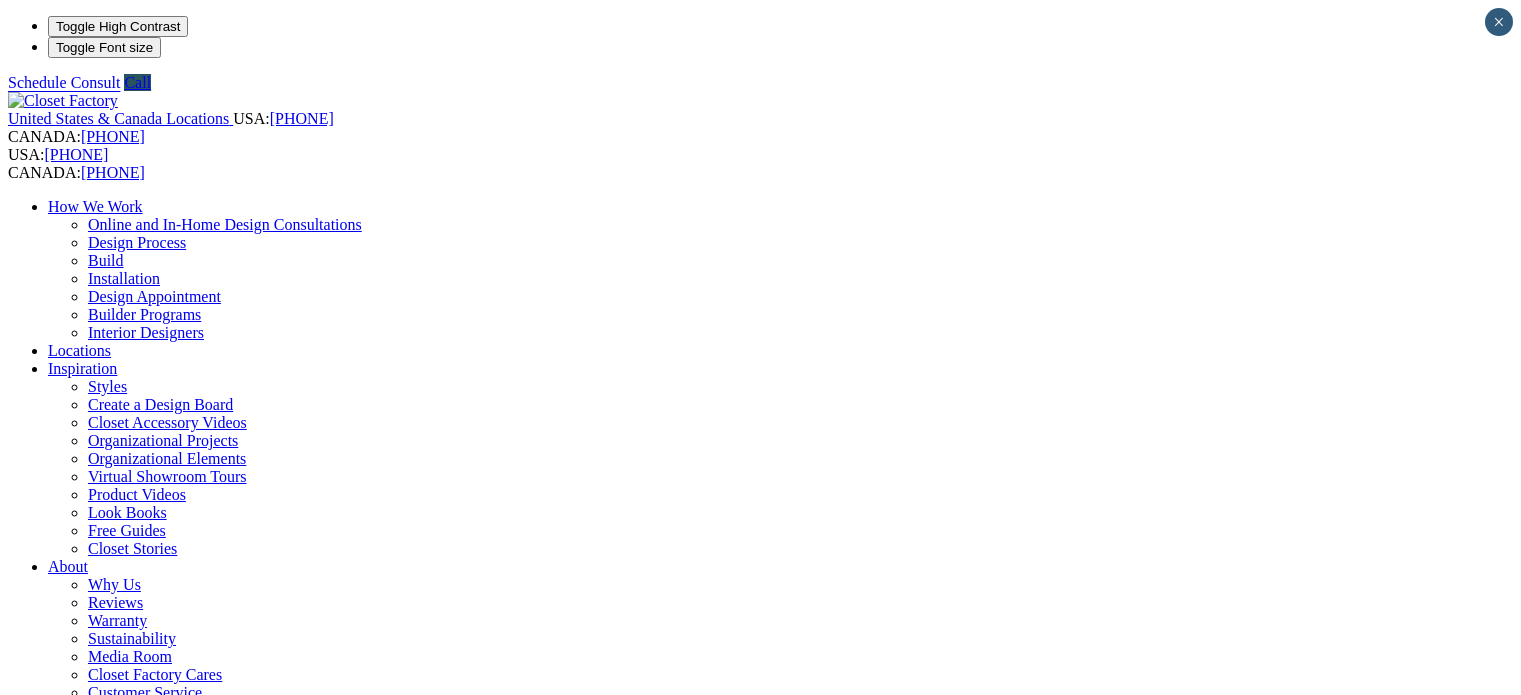 scroll, scrollTop: 0, scrollLeft: 0, axis: both 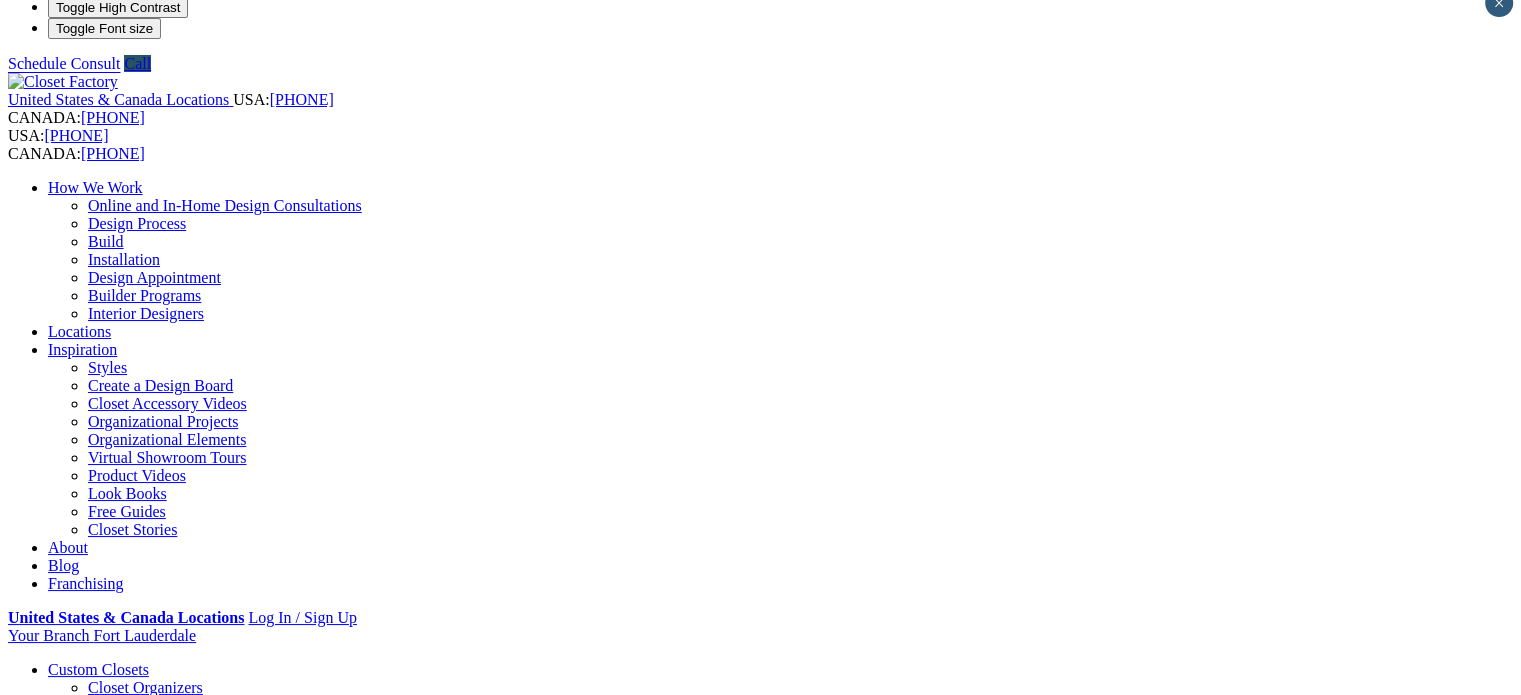 click on "Closet Organizers Dressing Rooms Finesse Systems Reach-in Closets Shoe Closets Walk-in Closets Wardrobe Closets Wood Closets" at bounding box center (780, 751) 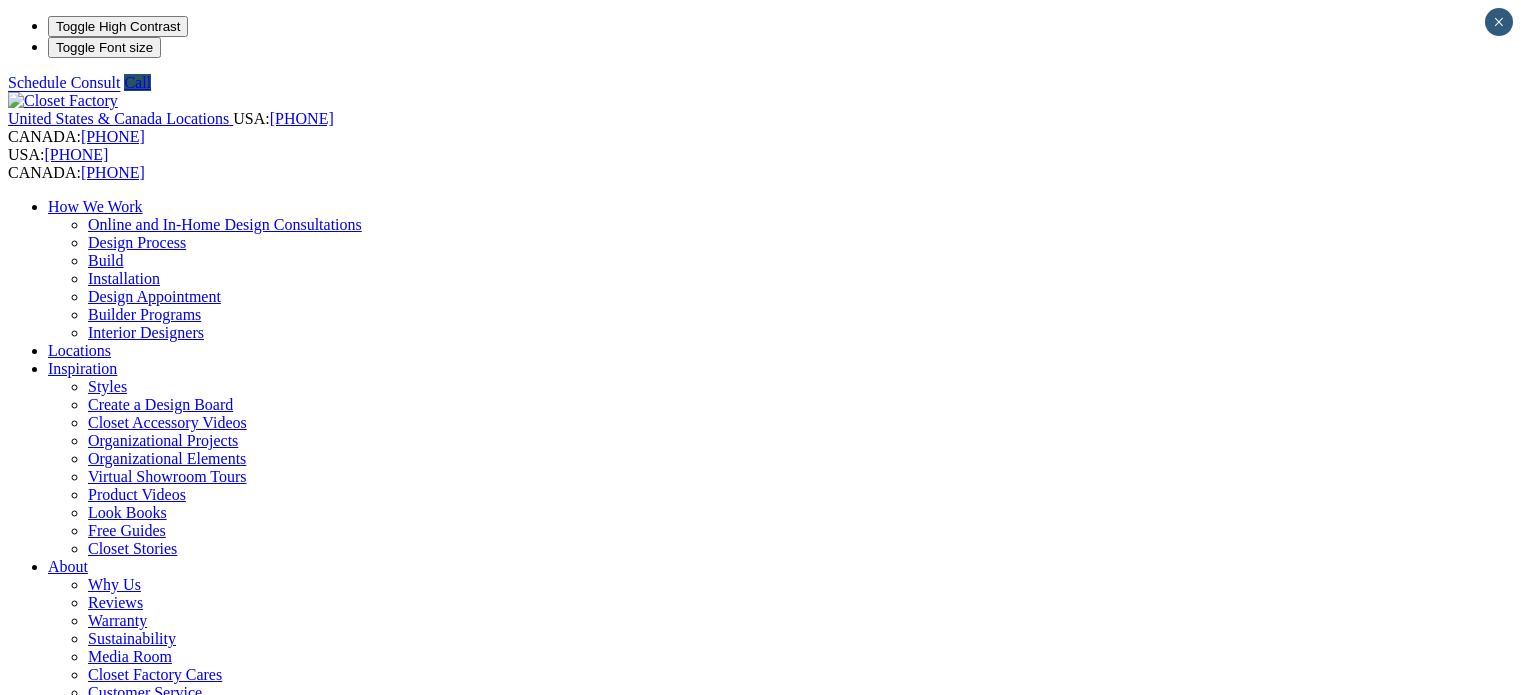 scroll, scrollTop: 0, scrollLeft: 0, axis: both 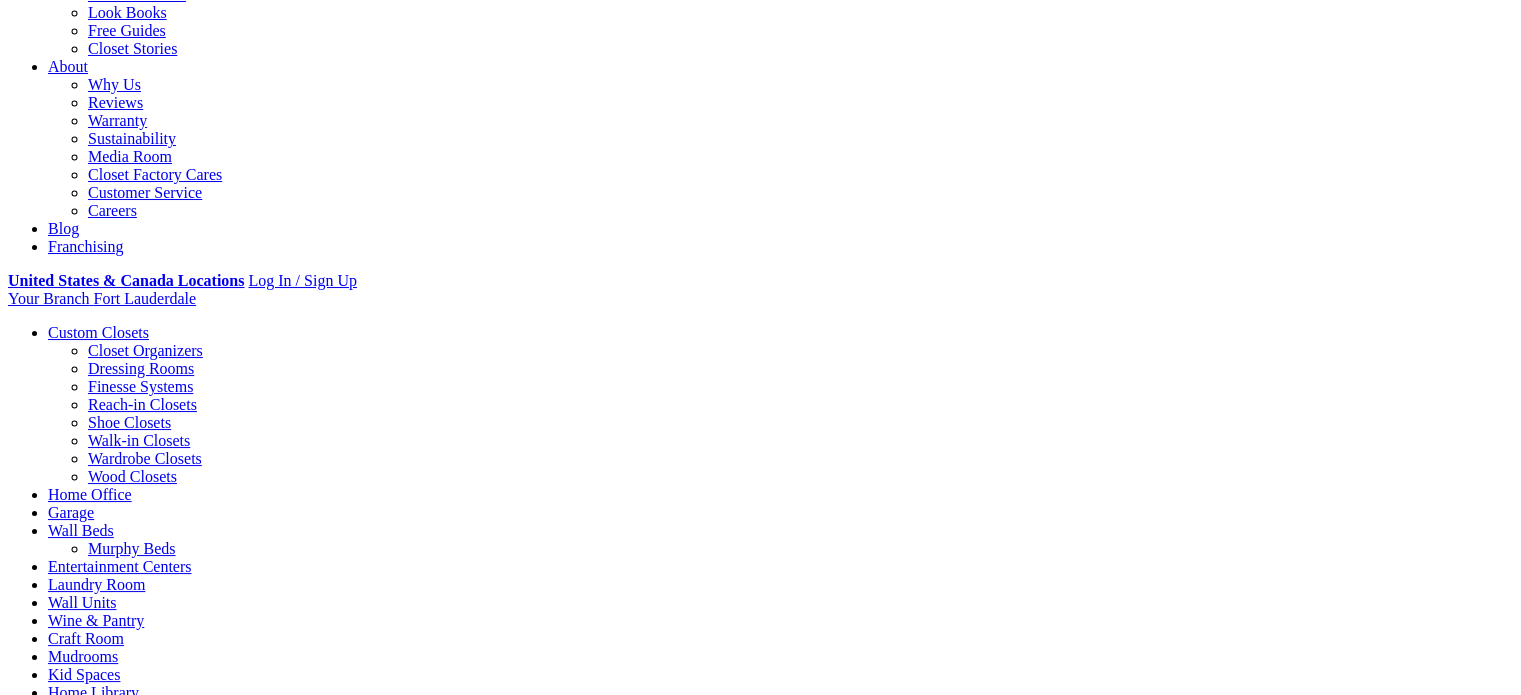 click at bounding box center [1508, 3370] 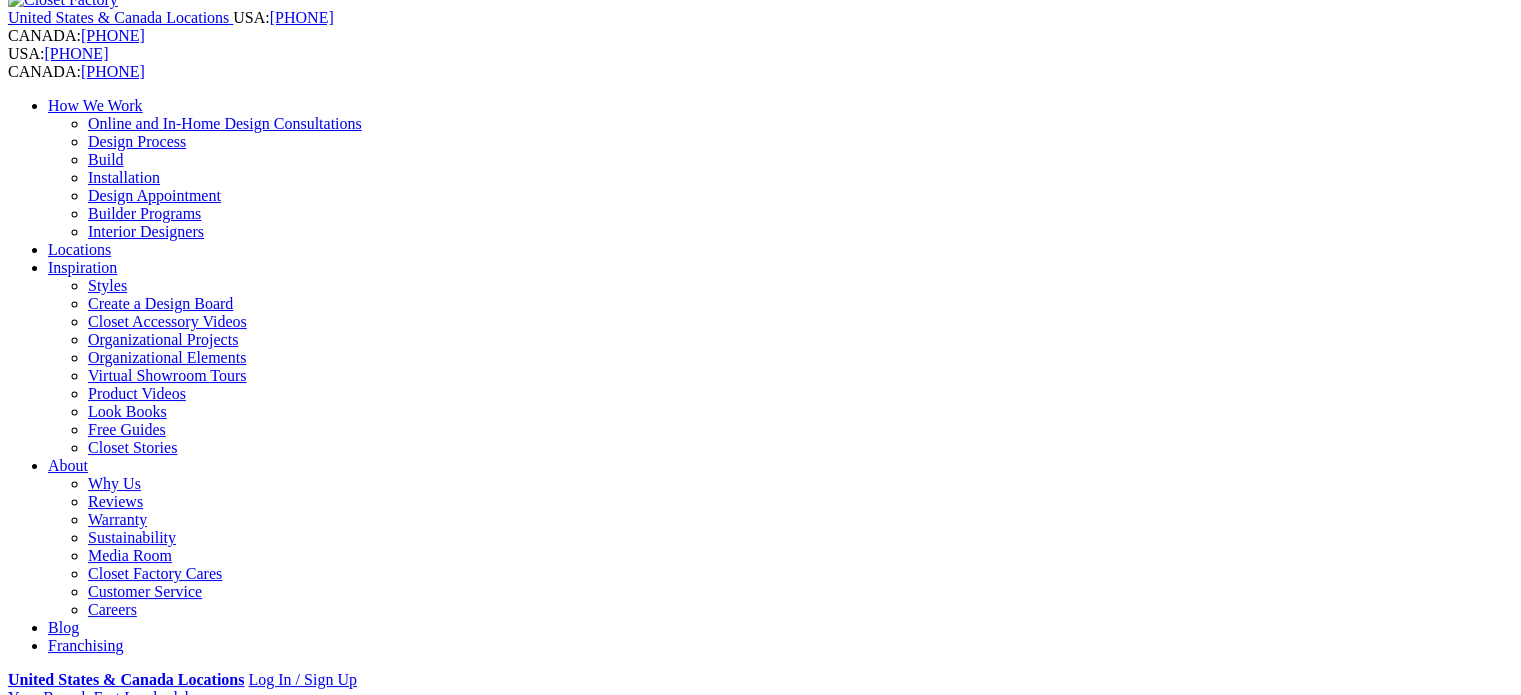 scroll, scrollTop: 400, scrollLeft: 0, axis: vertical 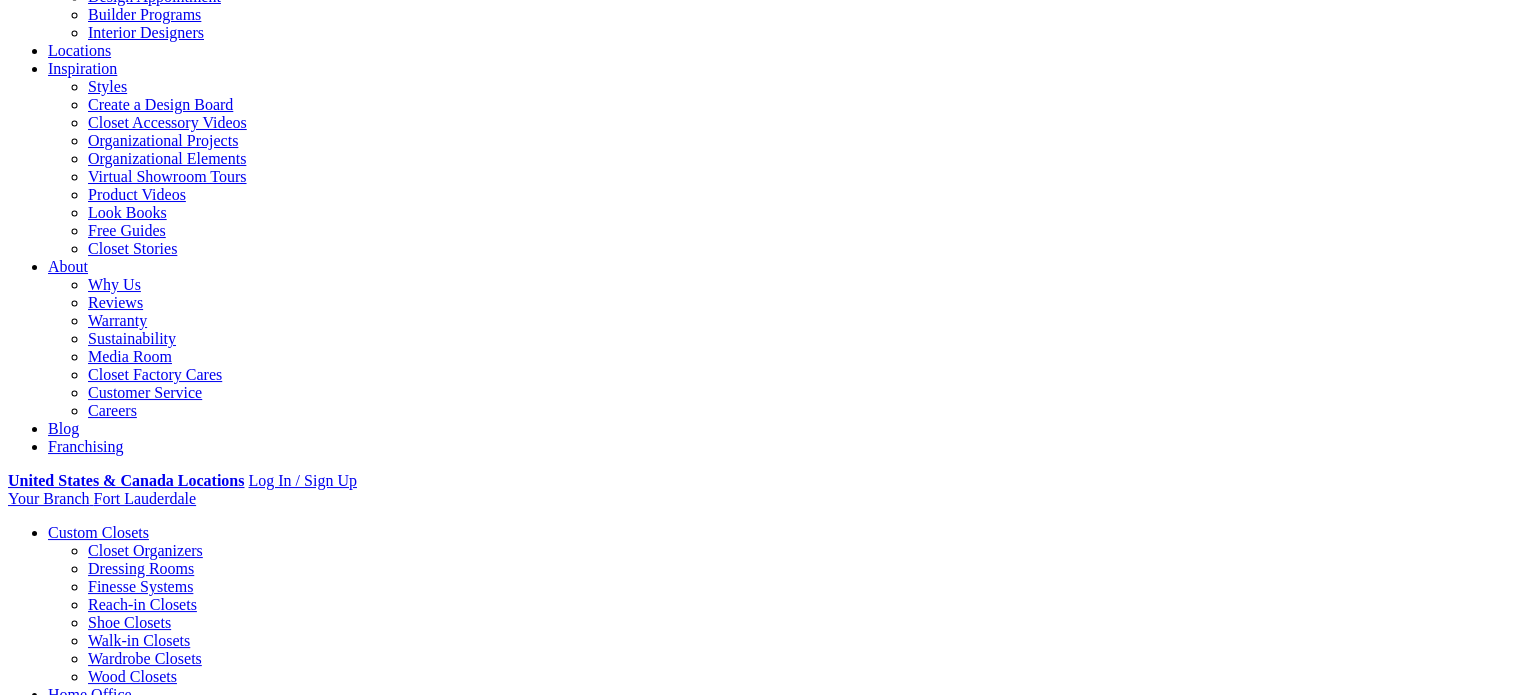 click on "Velvet Jewelry Drawers Velvet jewelry drawers come in different types and styles. They range in price depending on whether they are prefab or hand made. Every one of the options is elegant in their own right. Some are handmade featuring padded velvet with details such as embroidered braiding. In contrast, others are velvet lined bottoms with lucite compartments and sliding top trays, and another type is prefab velvet compartments in various arrangements from ring rolls to necklaces. Available in both a single insert and double-decker, jewelry drawers are custom made in various colors to store jewelry, sunglasses, ties, keys, and other small personal belongings." at bounding box center [760, 1636] 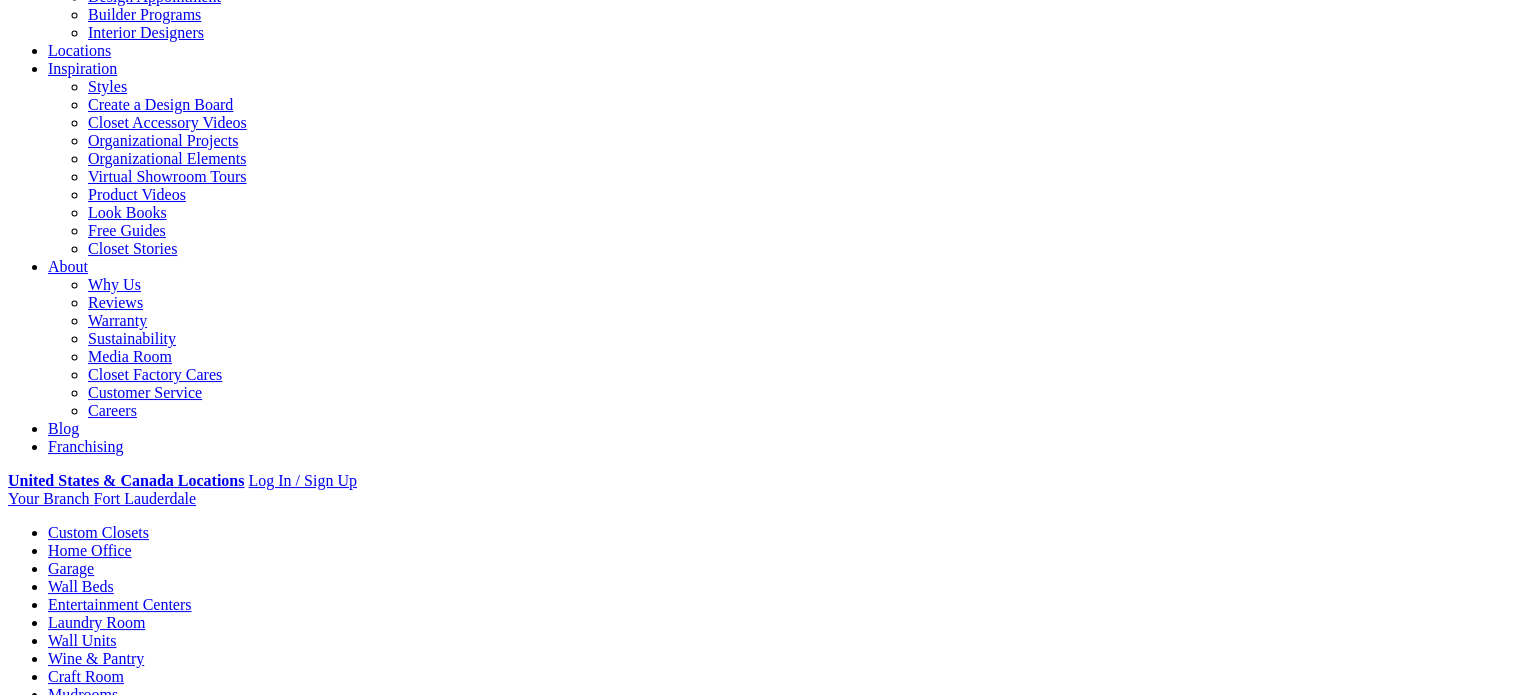 click on "Look Books" at bounding box center (127, 212) 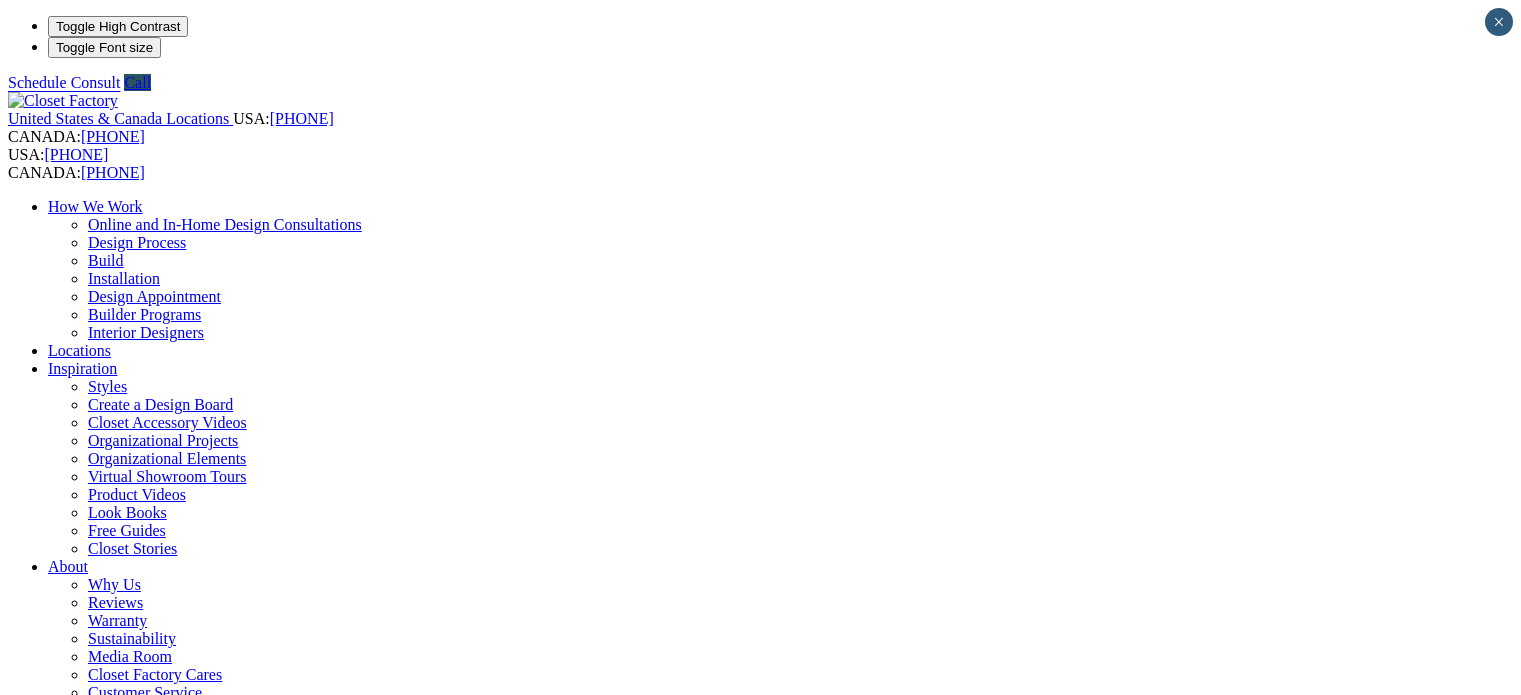 scroll, scrollTop: 0, scrollLeft: 0, axis: both 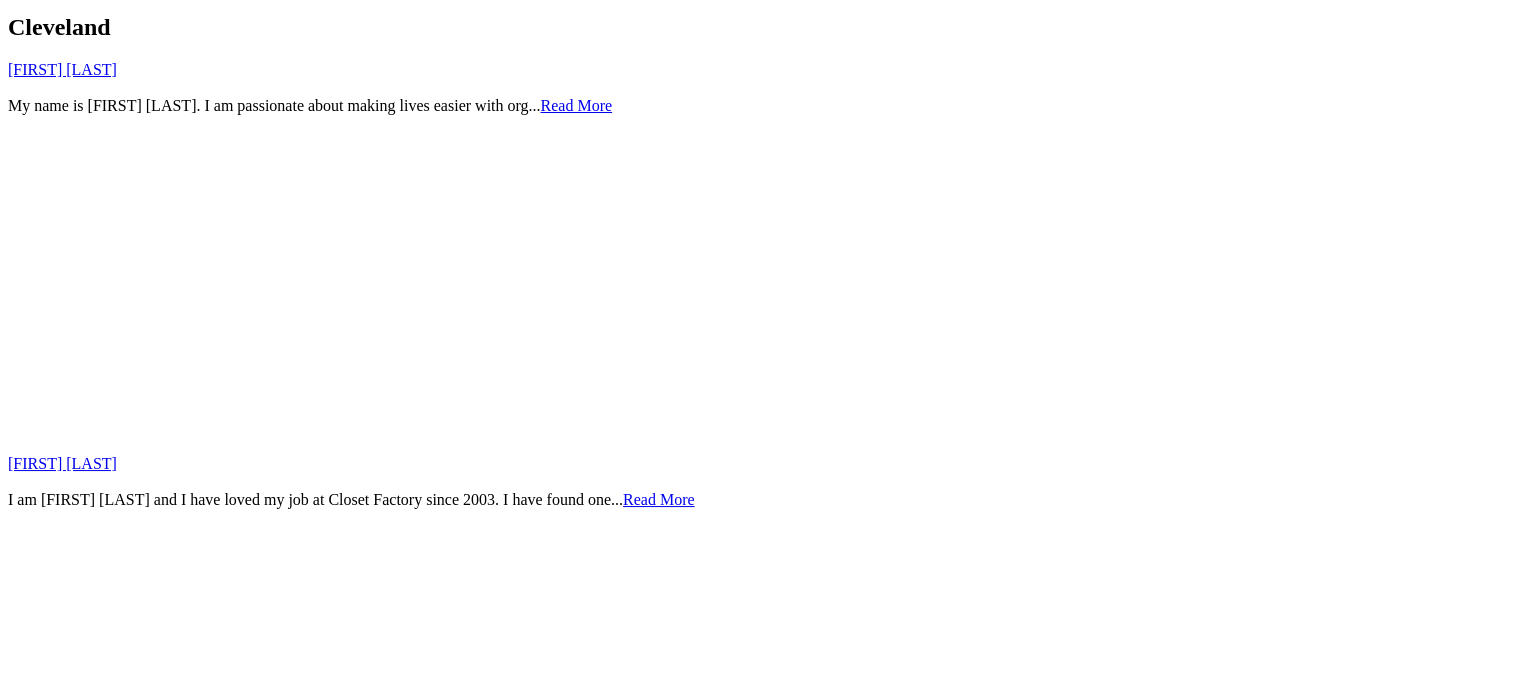 click on "Read More" at bounding box center (592, 3780) 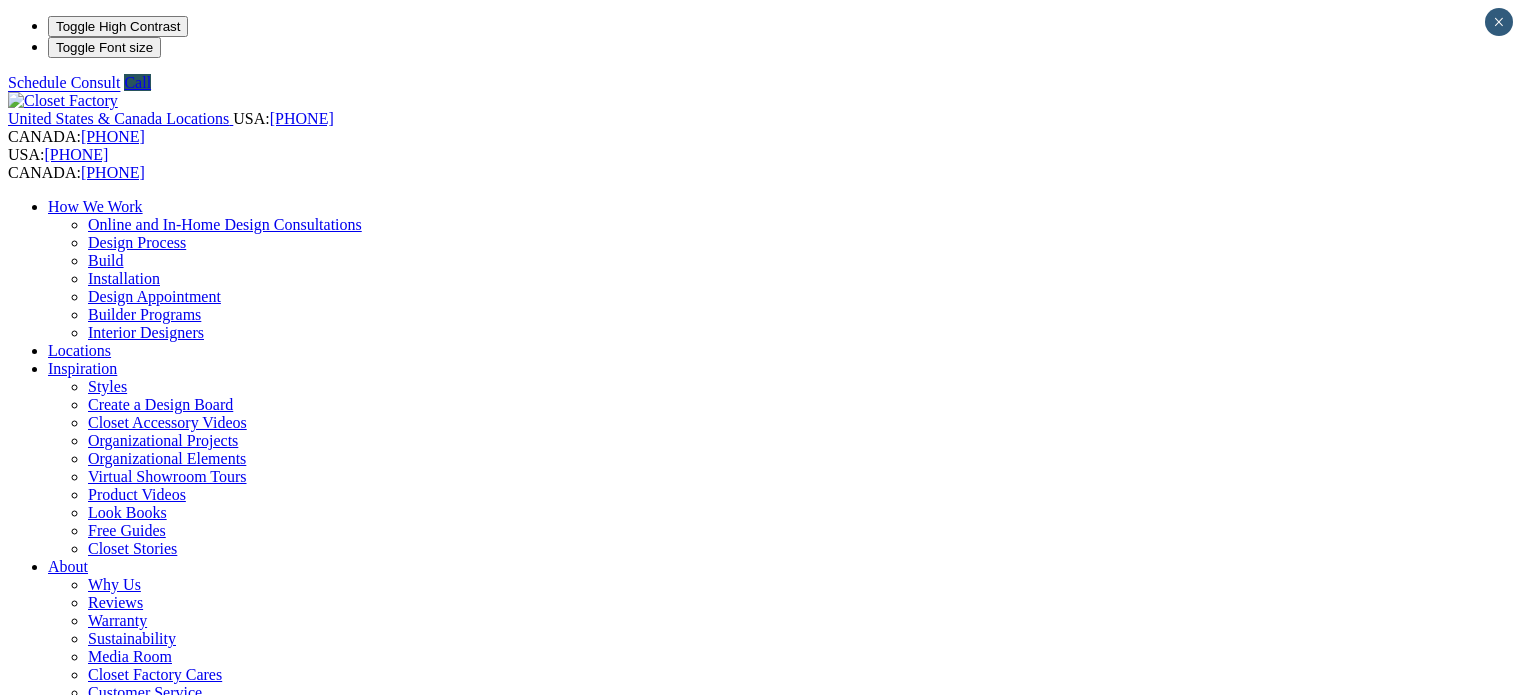 scroll, scrollTop: 0, scrollLeft: 0, axis: both 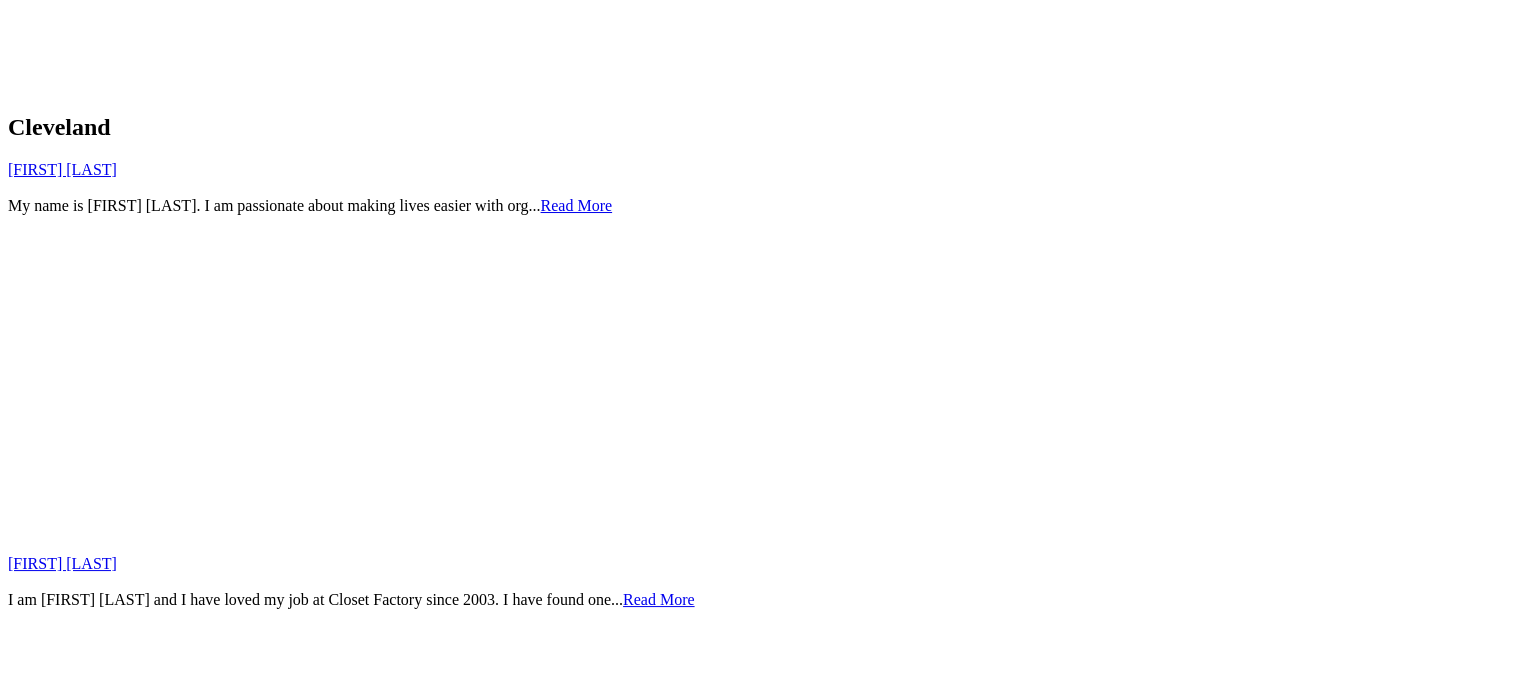 click on "Starting my journey at the Closet Factory immediately after college, I planned on pursuing...															 Read More" at bounding box center (760, 4275) 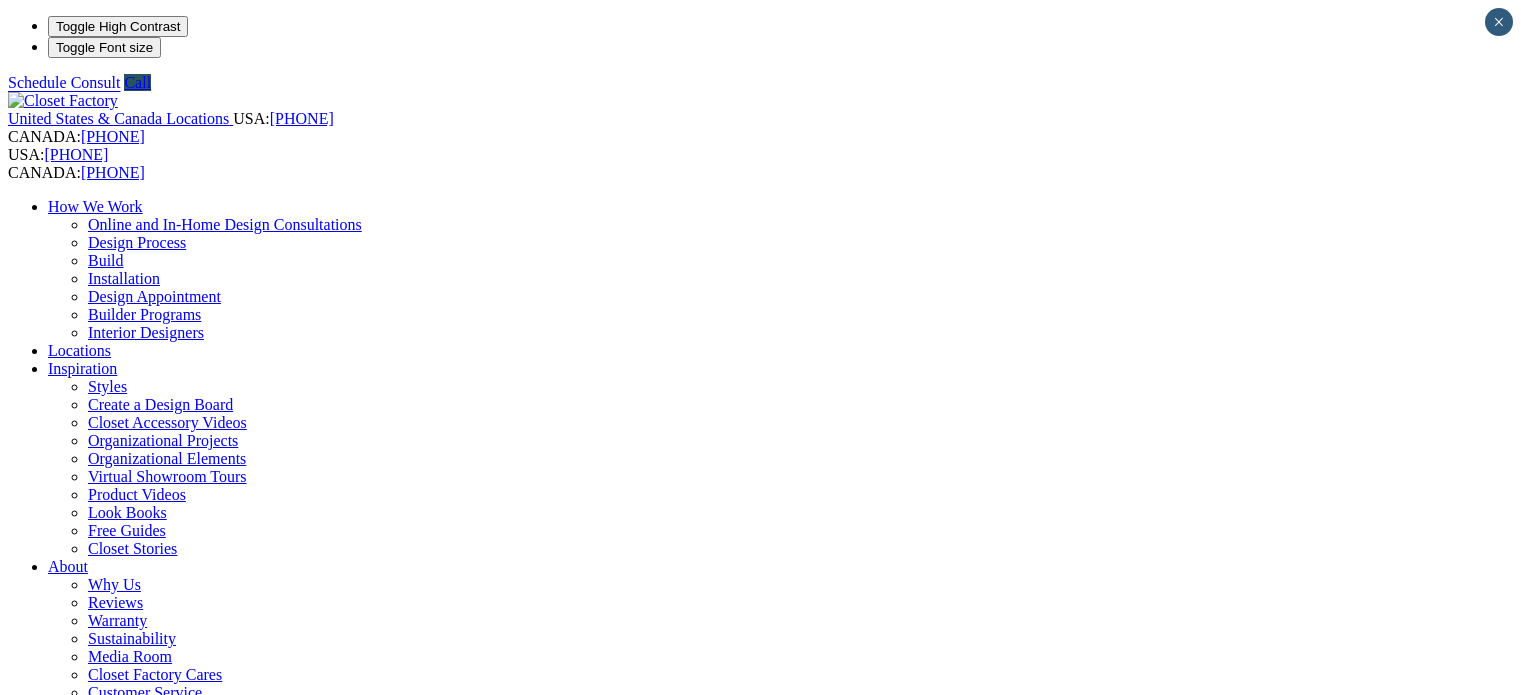 scroll, scrollTop: 0, scrollLeft: 0, axis: both 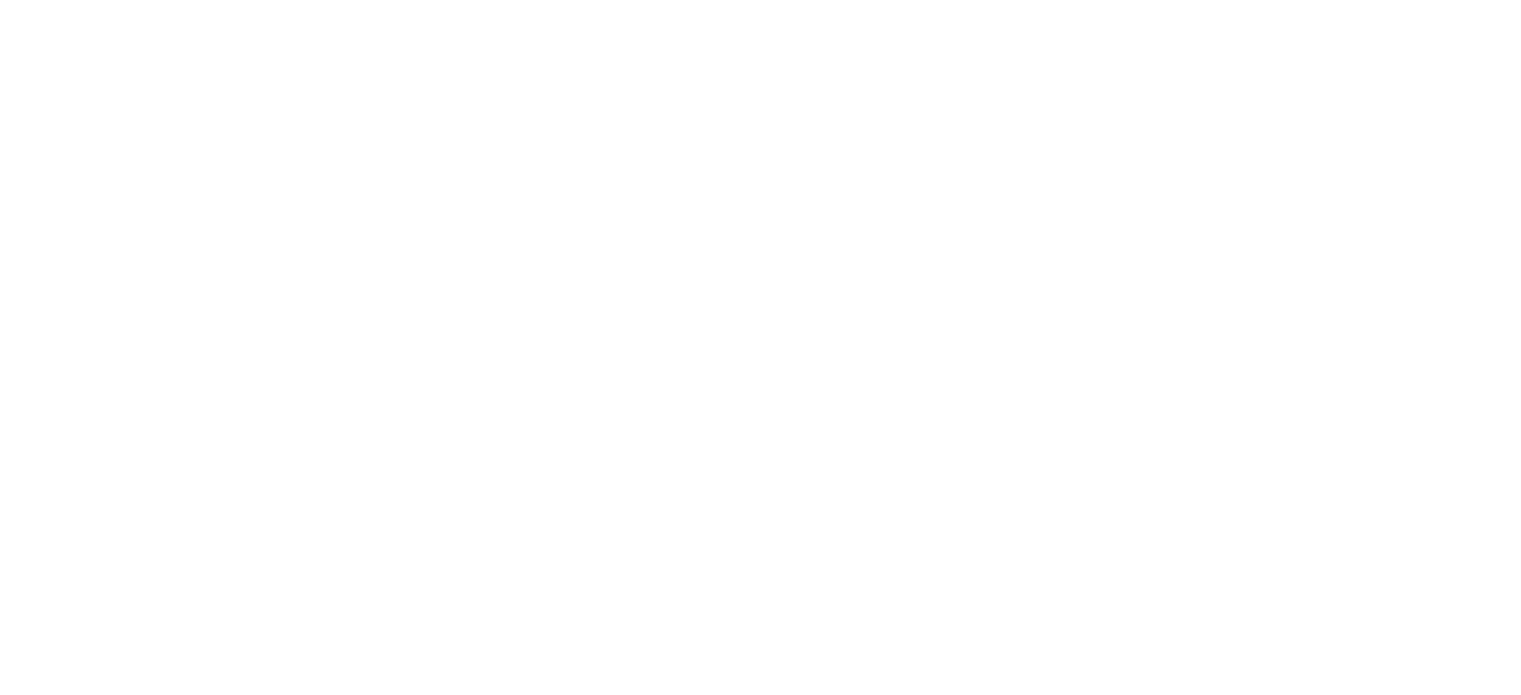 click at bounding box center [63, -8999] 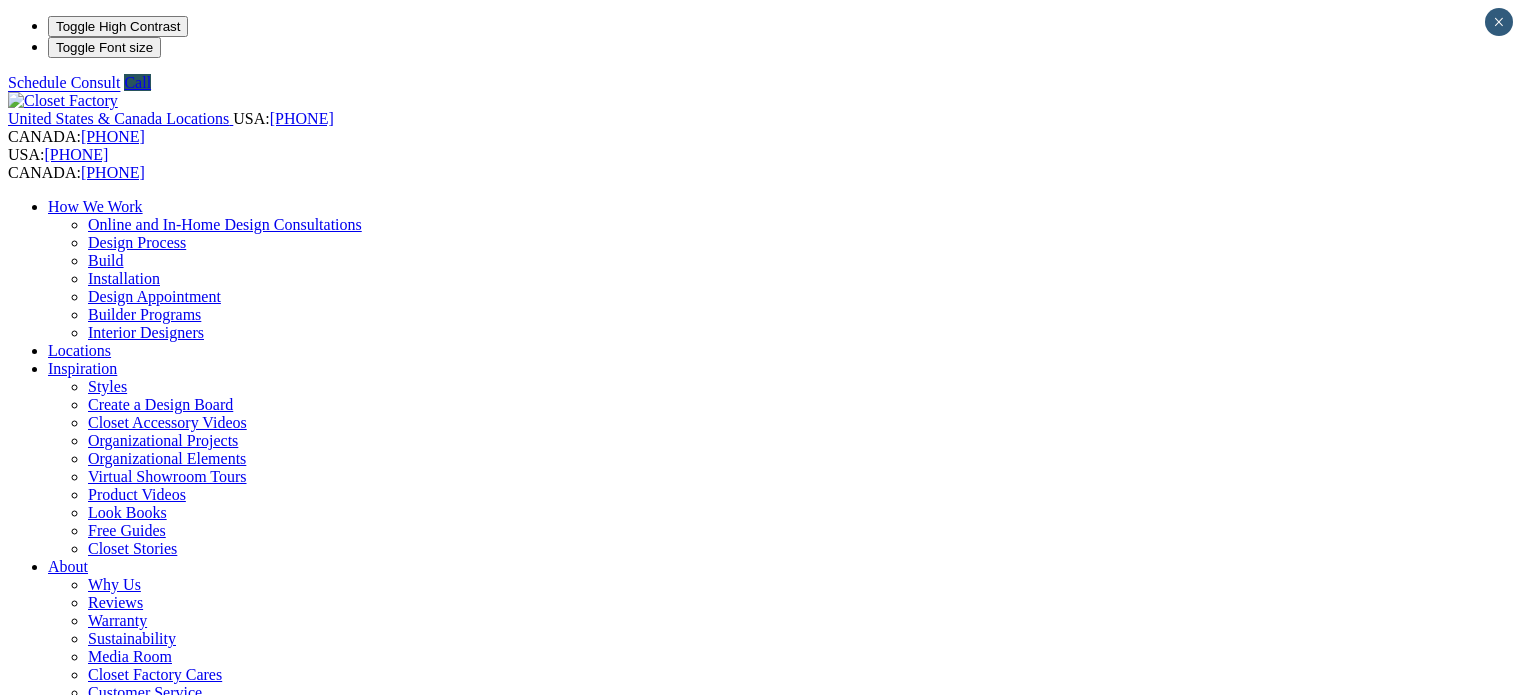 scroll, scrollTop: 0, scrollLeft: 0, axis: both 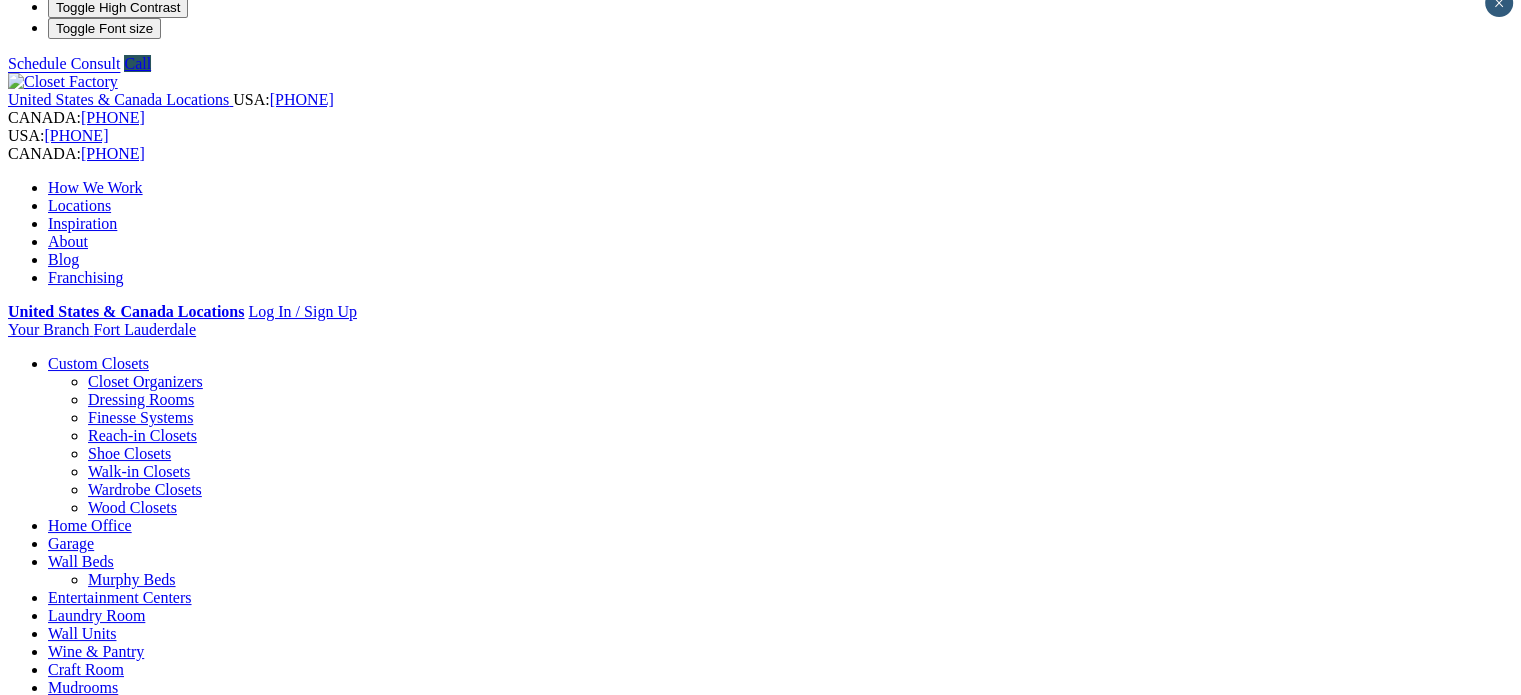 click on "Closet Organizers Dressing Rooms Finesse Systems Reach-in Closets Shoe Closets Walk-in Closets Wardrobe Closets Wood Closets" at bounding box center (780, 445) 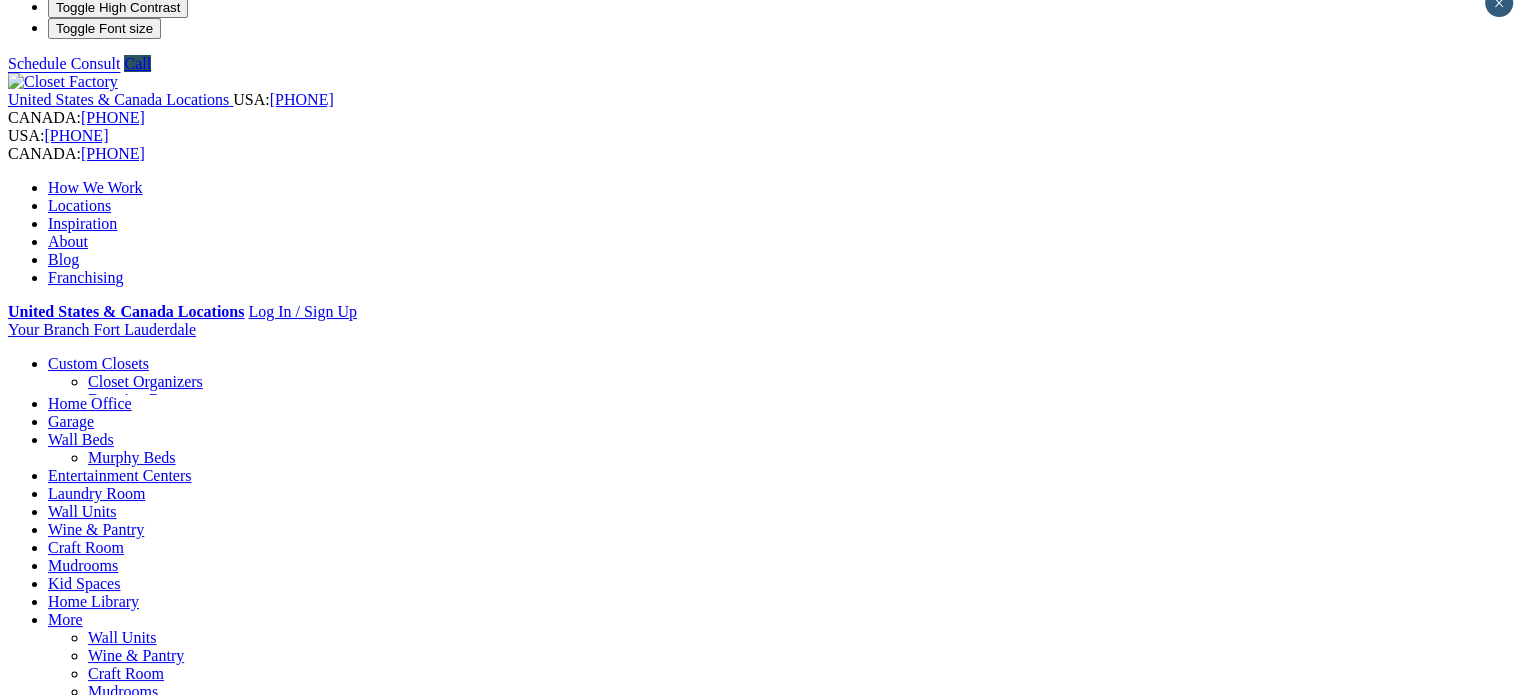 click on "Closet Organizers" at bounding box center [145, 381] 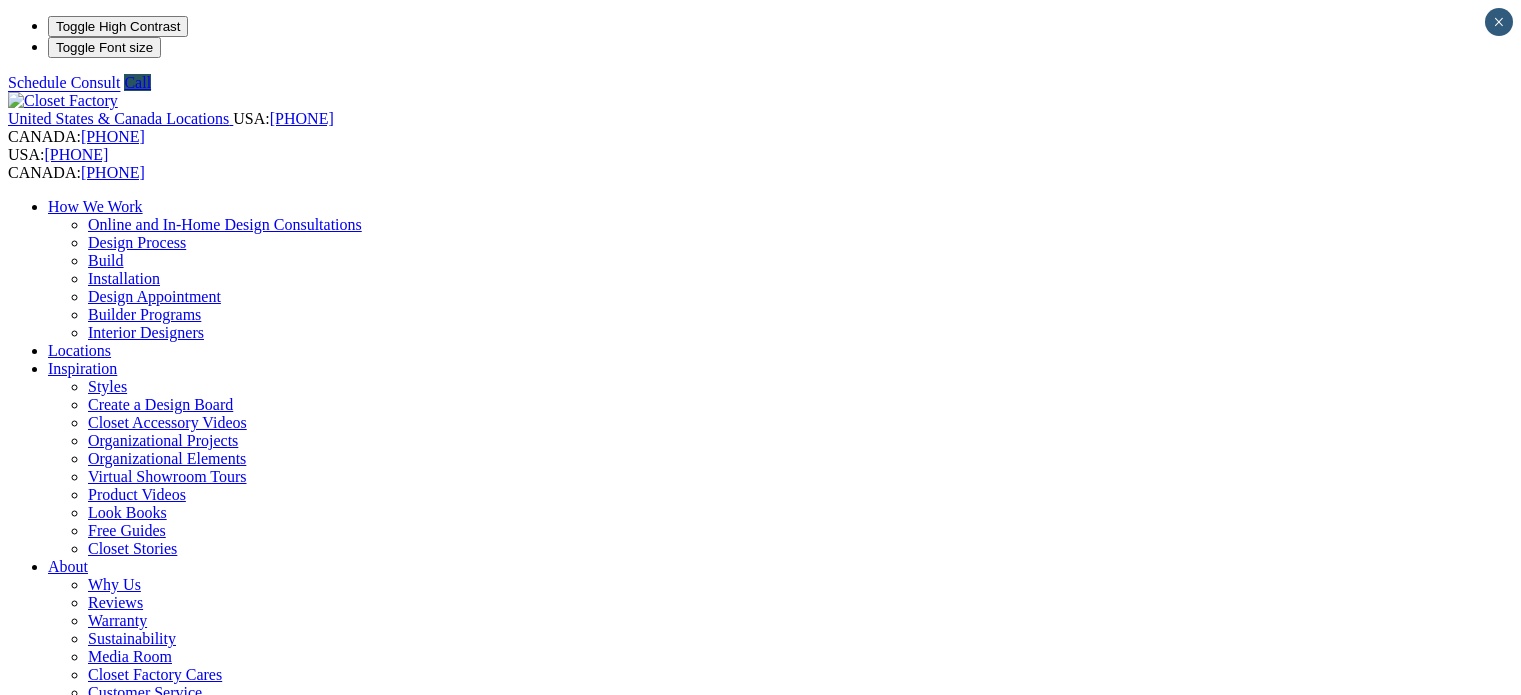 scroll, scrollTop: 0, scrollLeft: 0, axis: both 